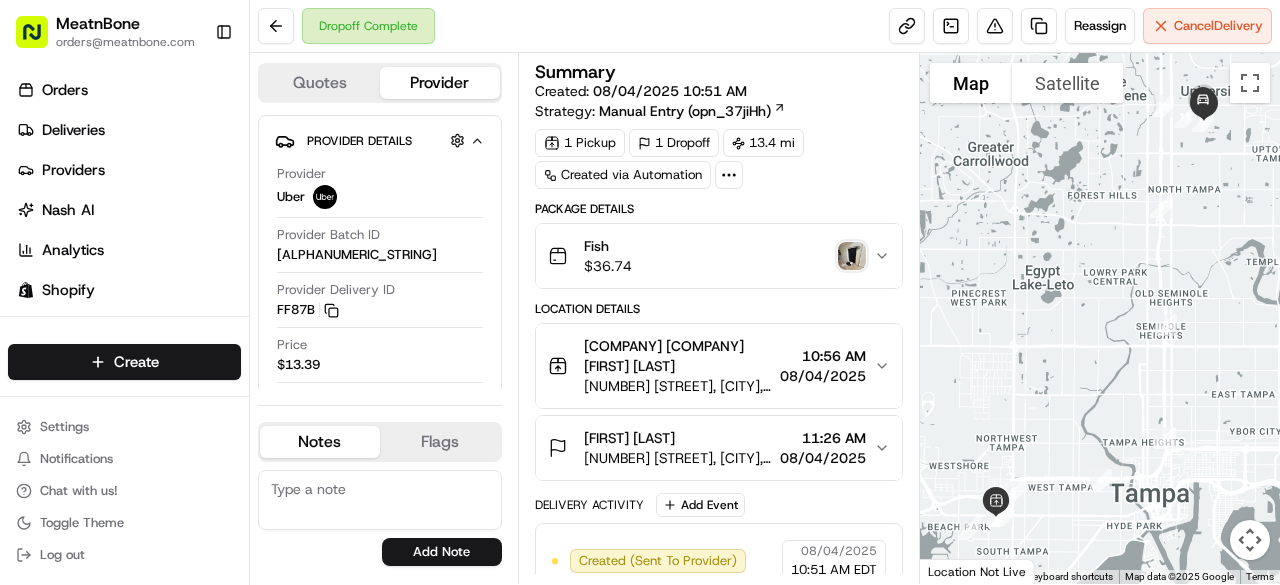 scroll, scrollTop: 0, scrollLeft: 0, axis: both 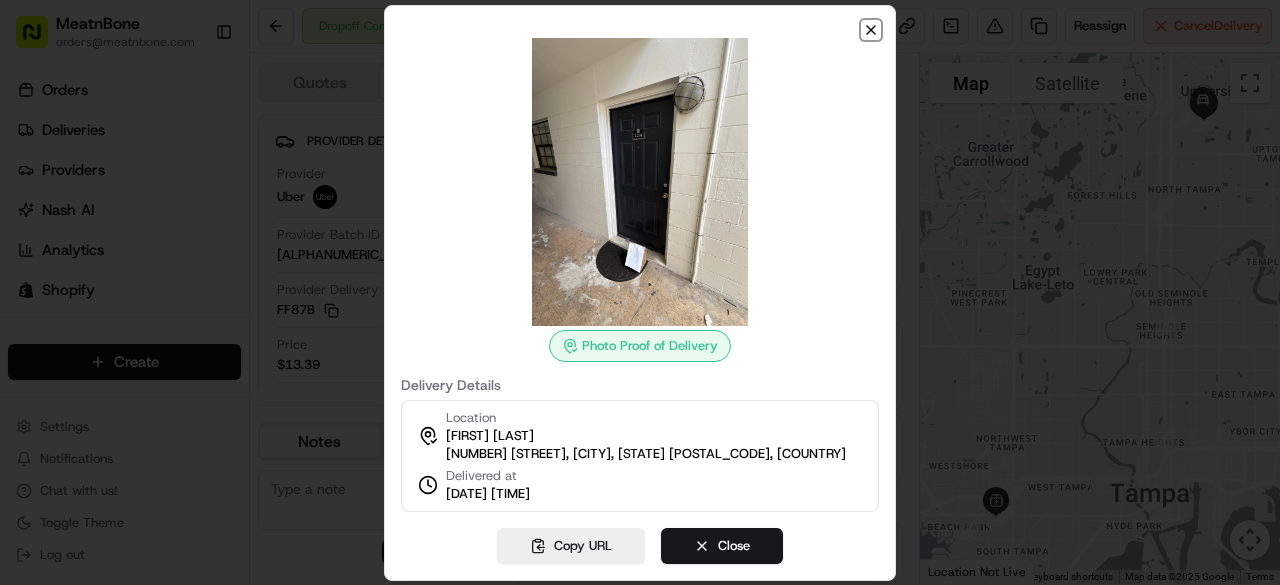 click 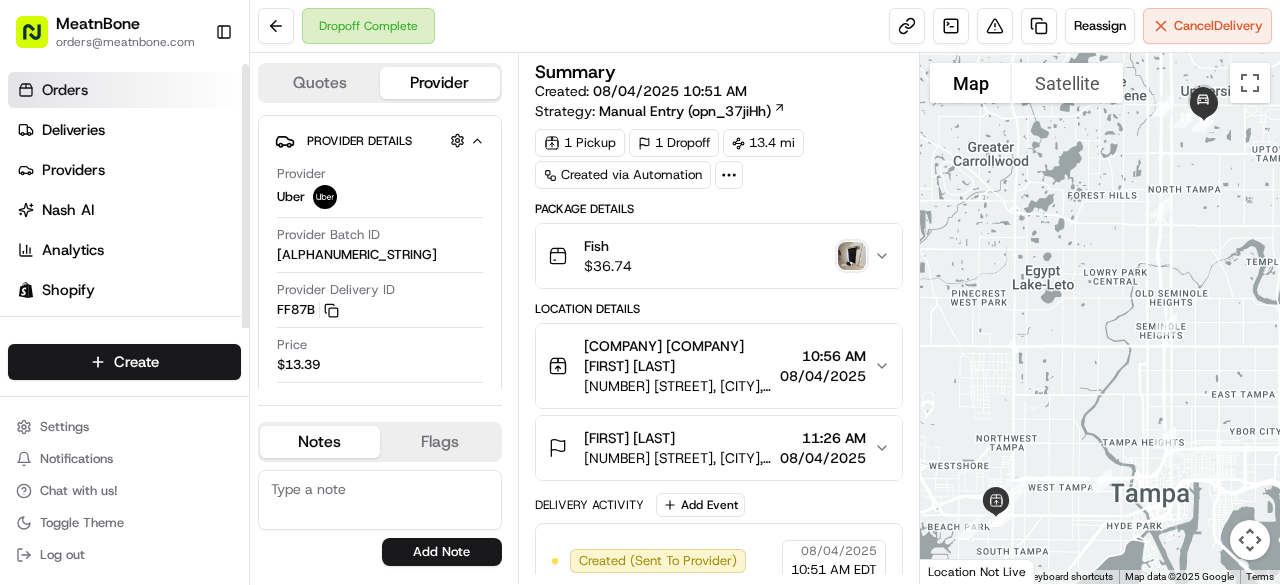 click on "Orders" at bounding box center [128, 90] 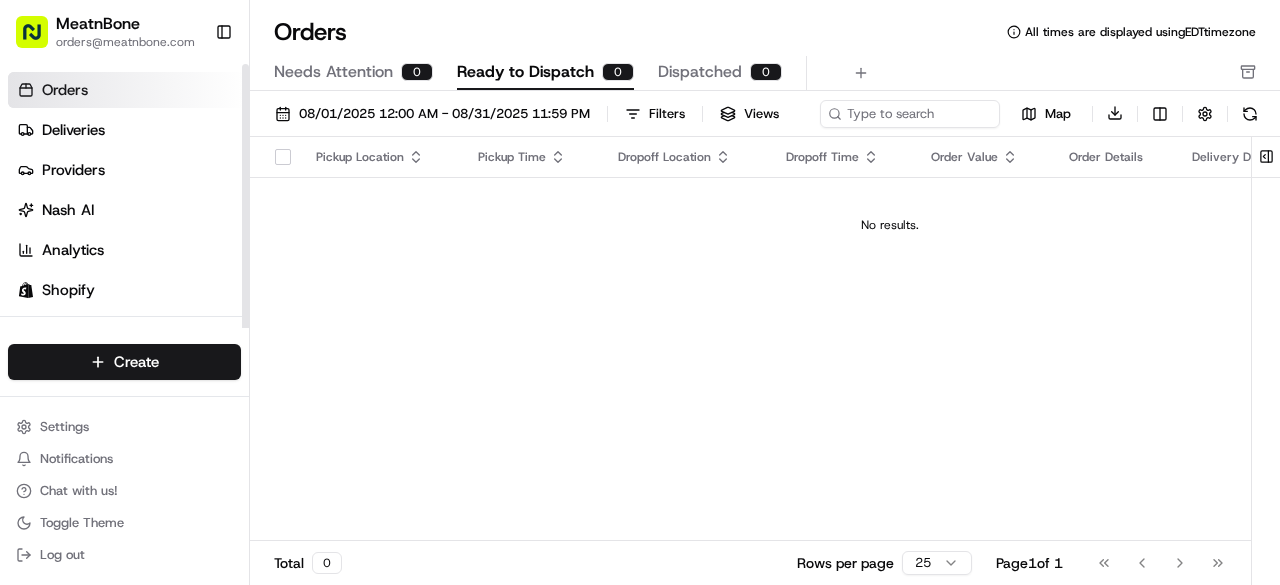 click on "Orders" at bounding box center [128, 90] 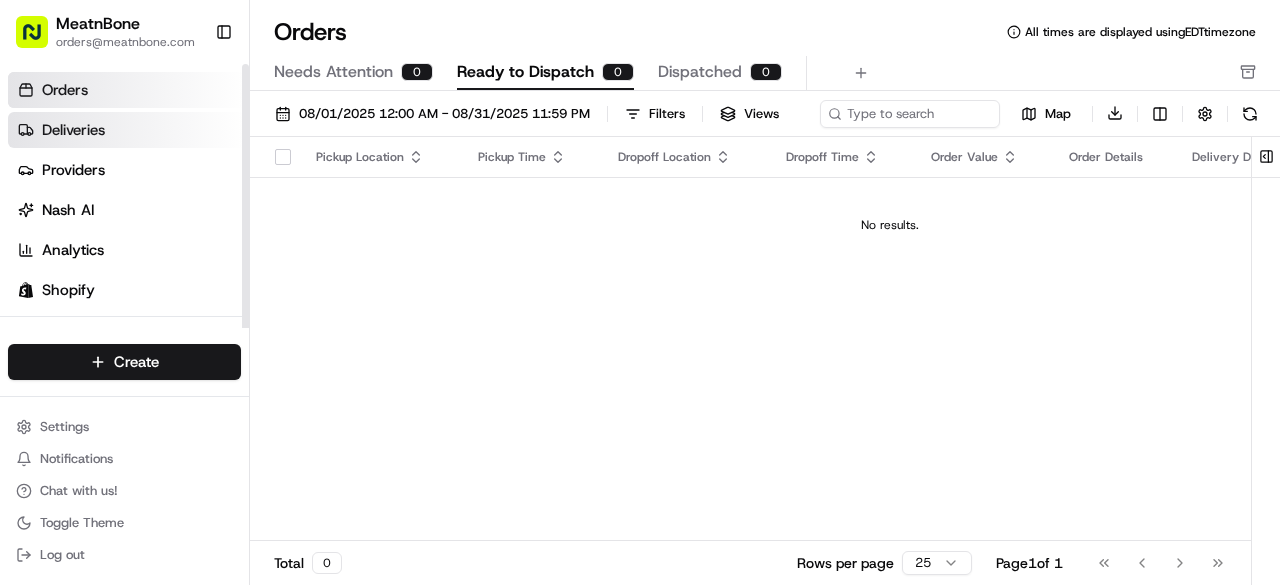 click on "Deliveries" at bounding box center (73, 130) 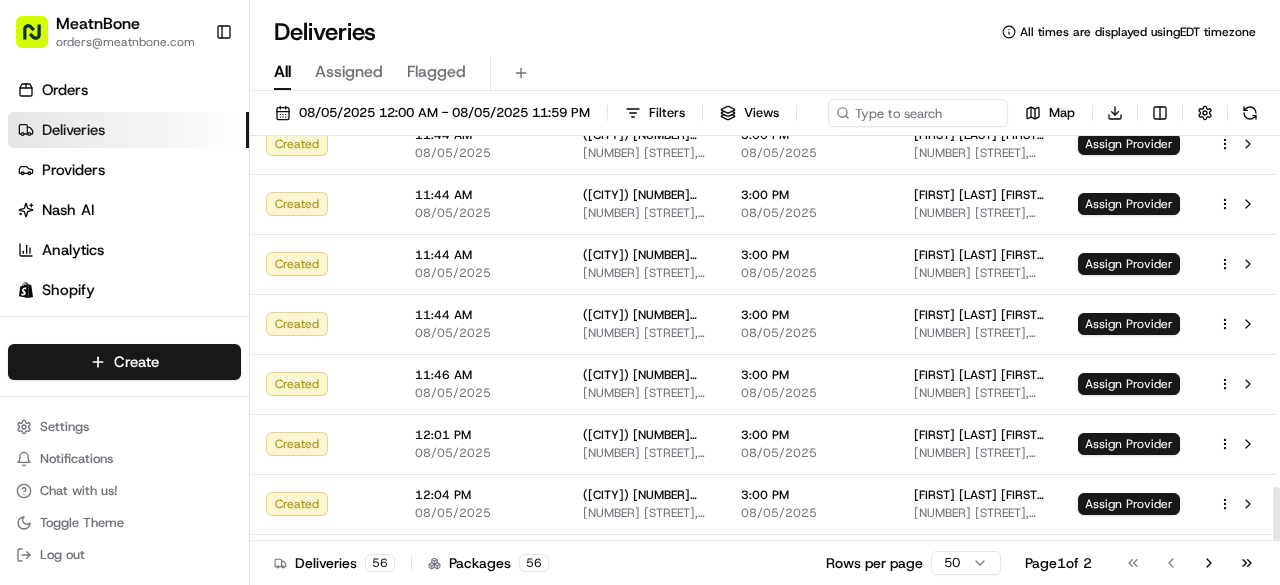 scroll, scrollTop: 2634, scrollLeft: 0, axis: vertical 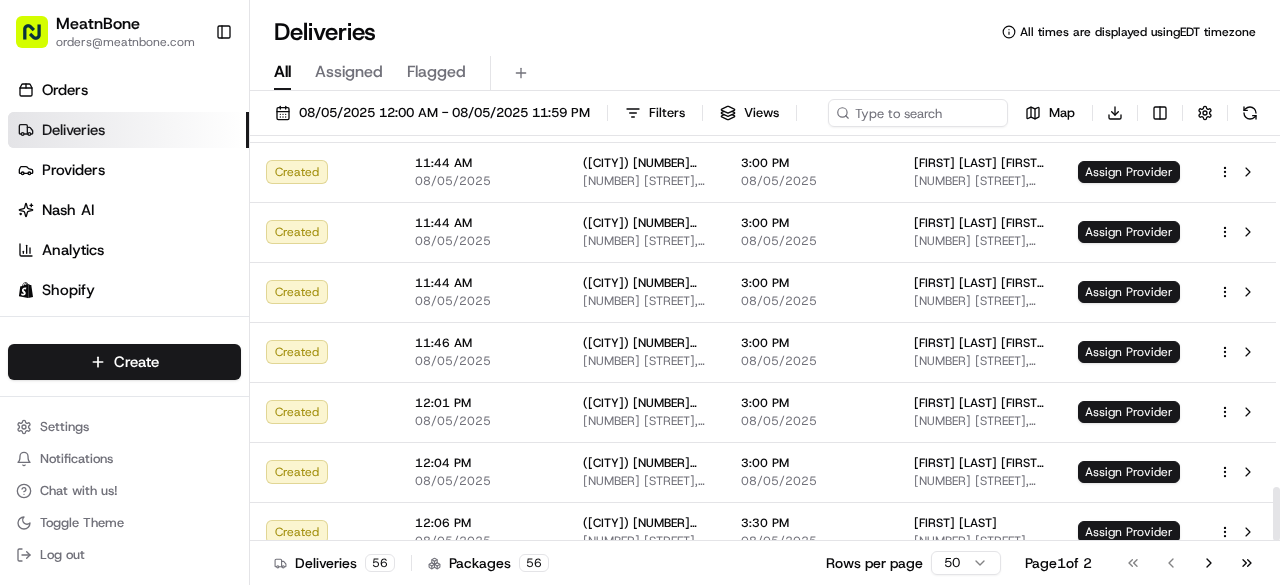 drag, startPoint x: 1274, startPoint y: 150, endPoint x: 1268, endPoint y: 632, distance: 482.03735 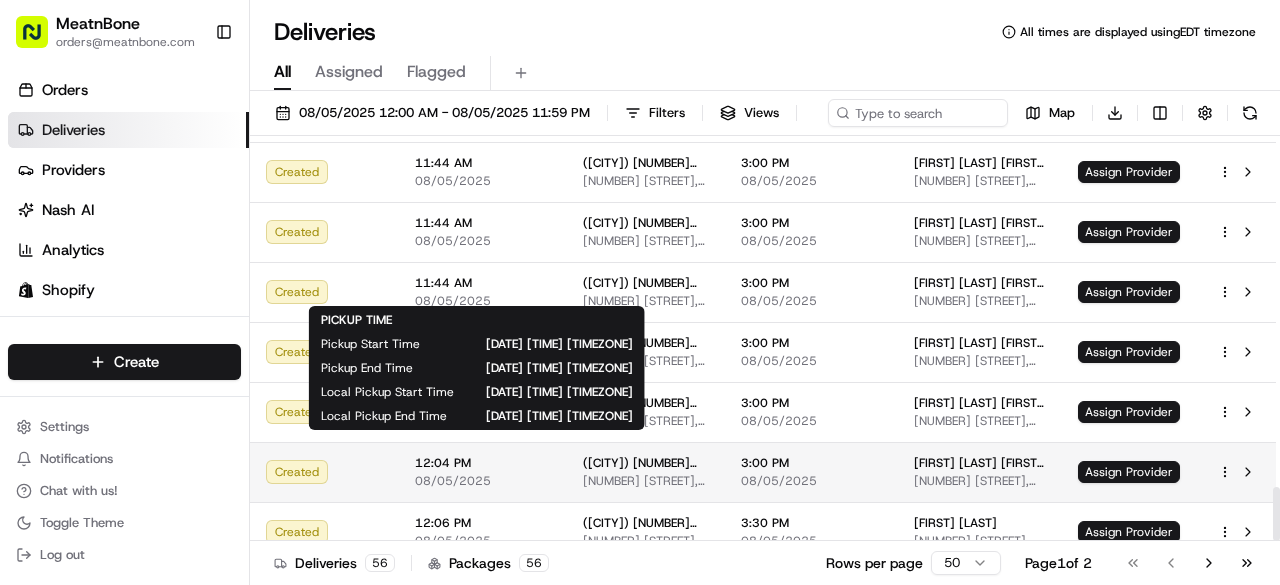 click on "12:04 PM 08/05/2025" at bounding box center [483, 472] 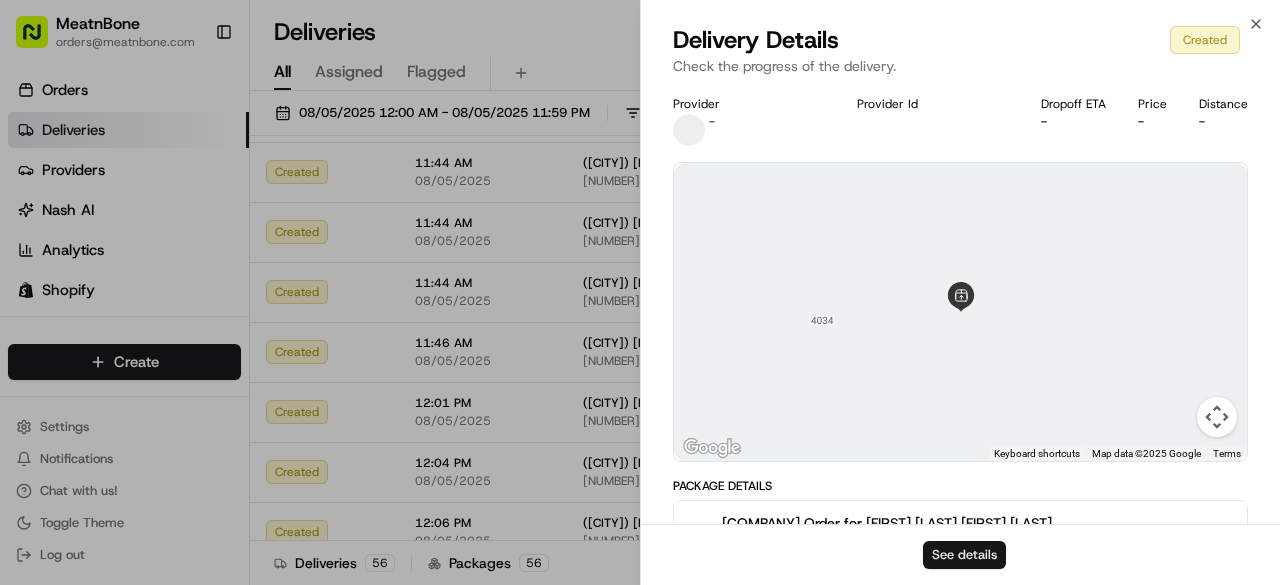 click on "See details" at bounding box center (964, 555) 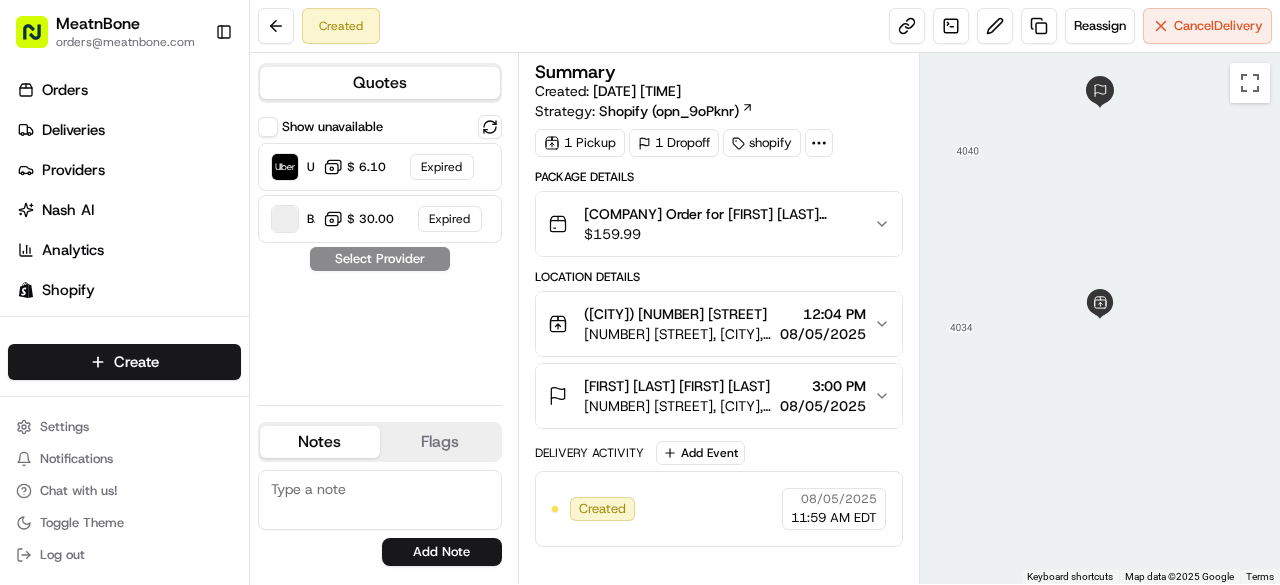 scroll, scrollTop: 0, scrollLeft: 0, axis: both 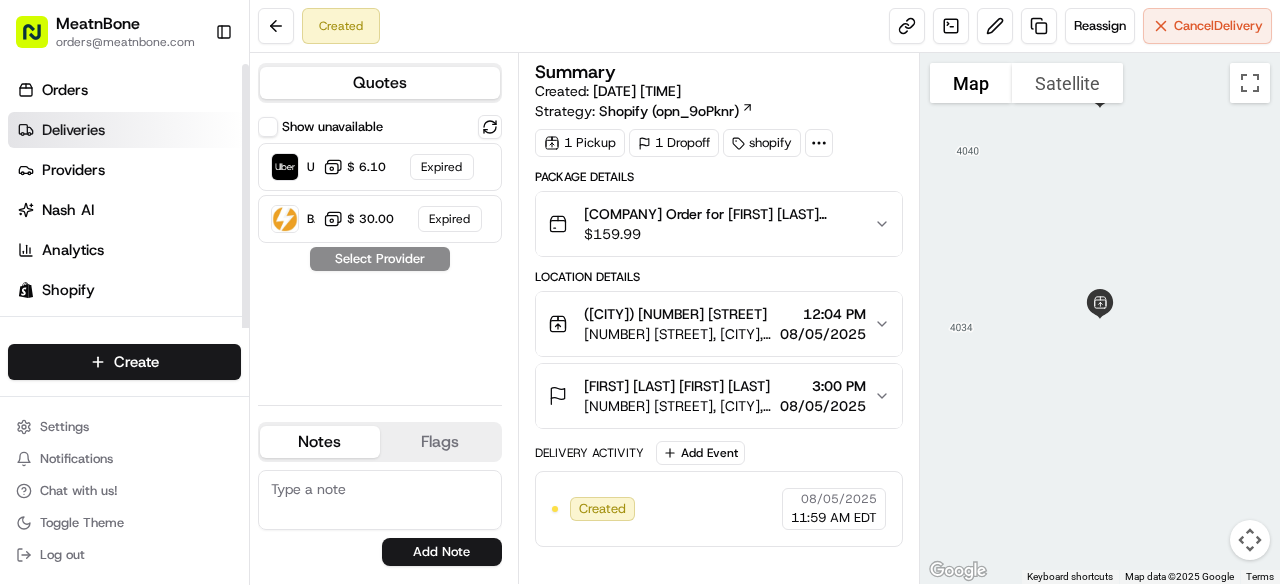 click on "Deliveries" at bounding box center (73, 130) 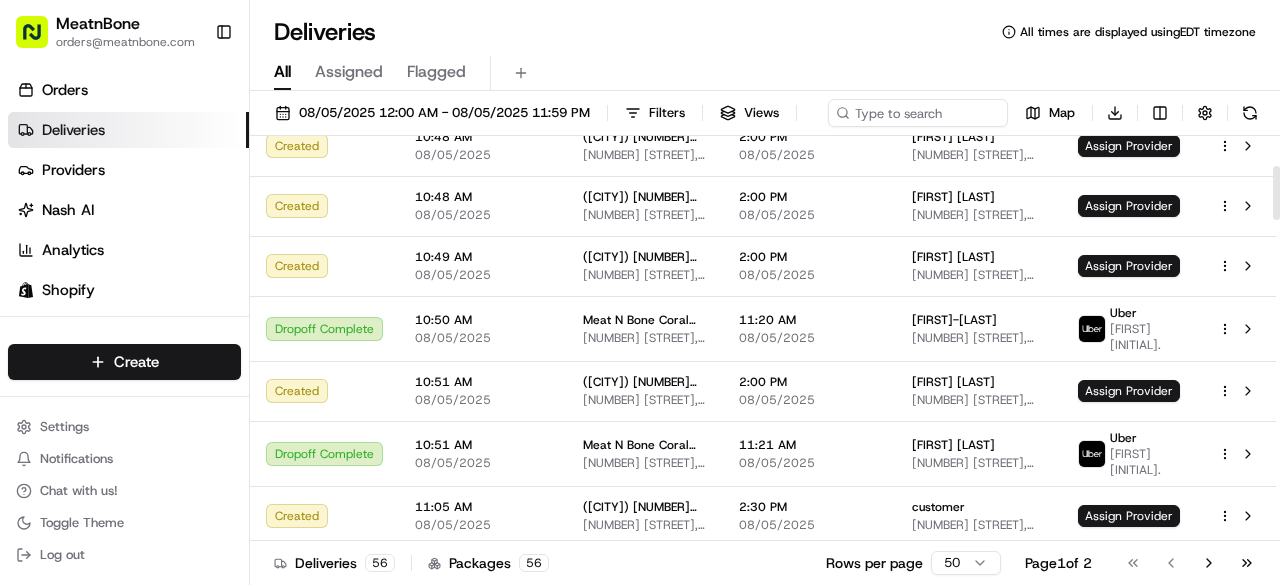 scroll, scrollTop: 170, scrollLeft: 0, axis: vertical 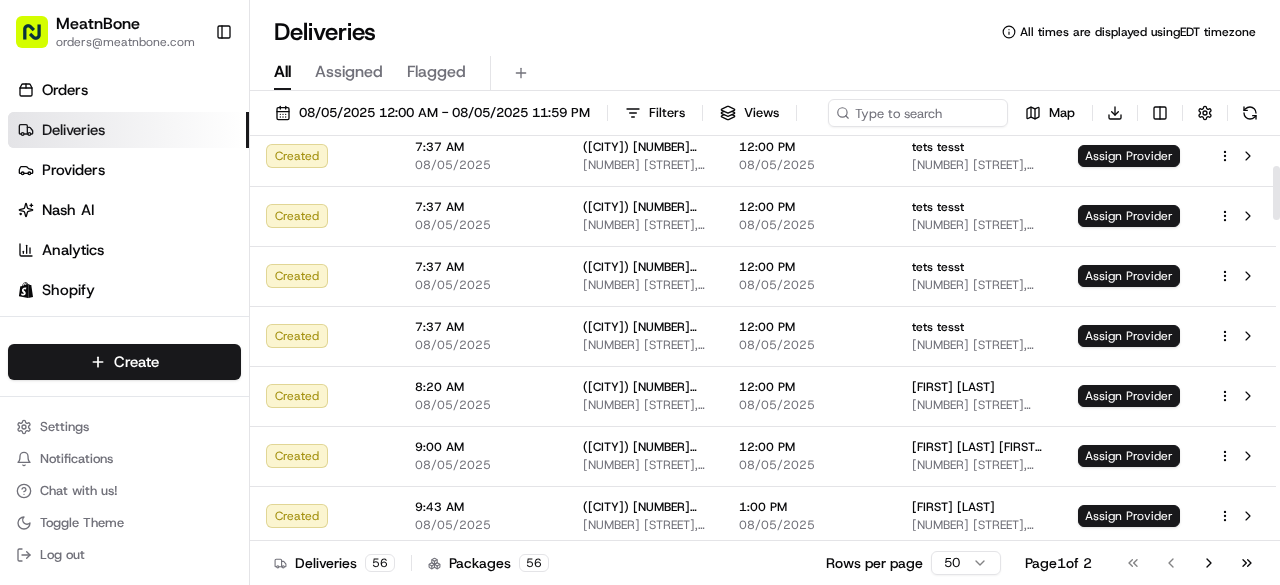click at bounding box center [1276, 193] 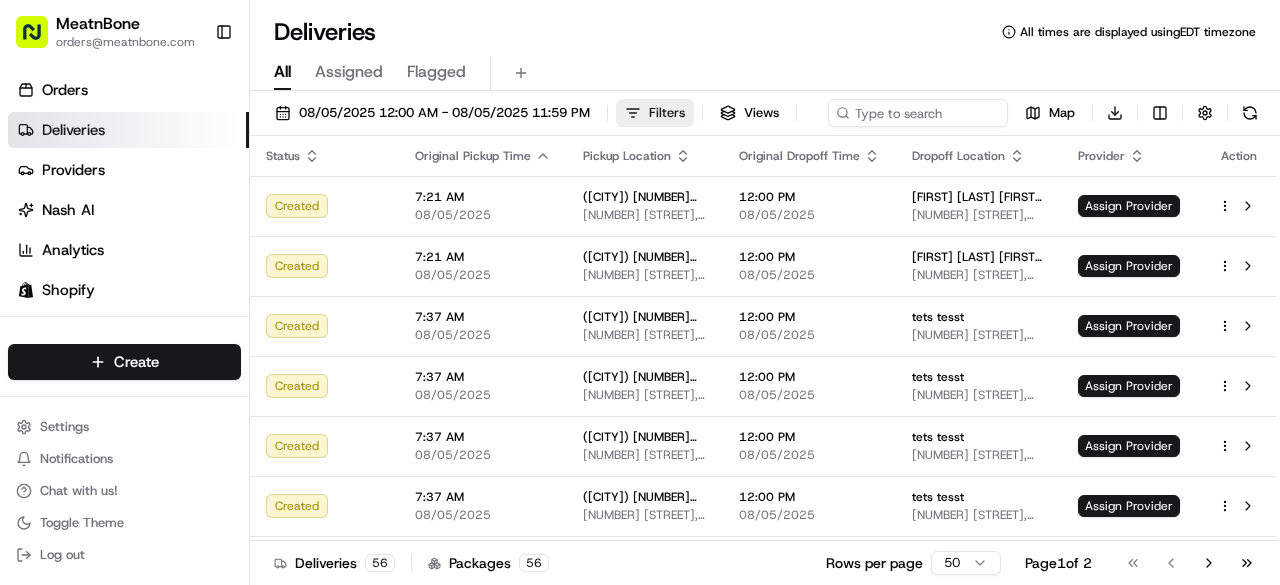 click on "Filters" at bounding box center [655, 113] 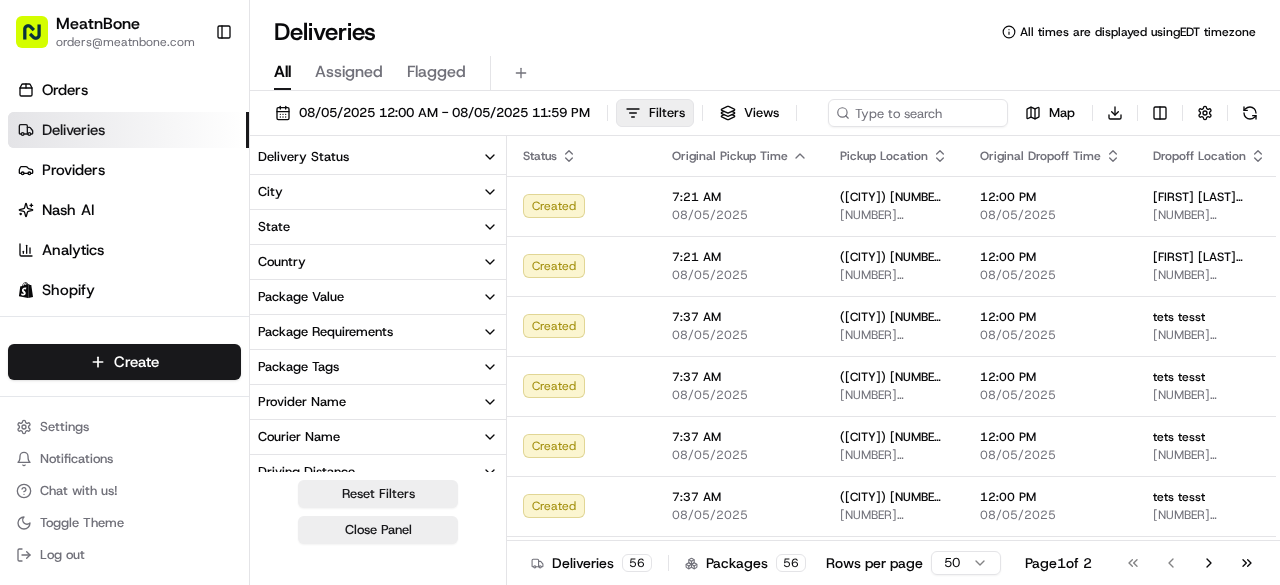 click on "City" at bounding box center (378, 192) 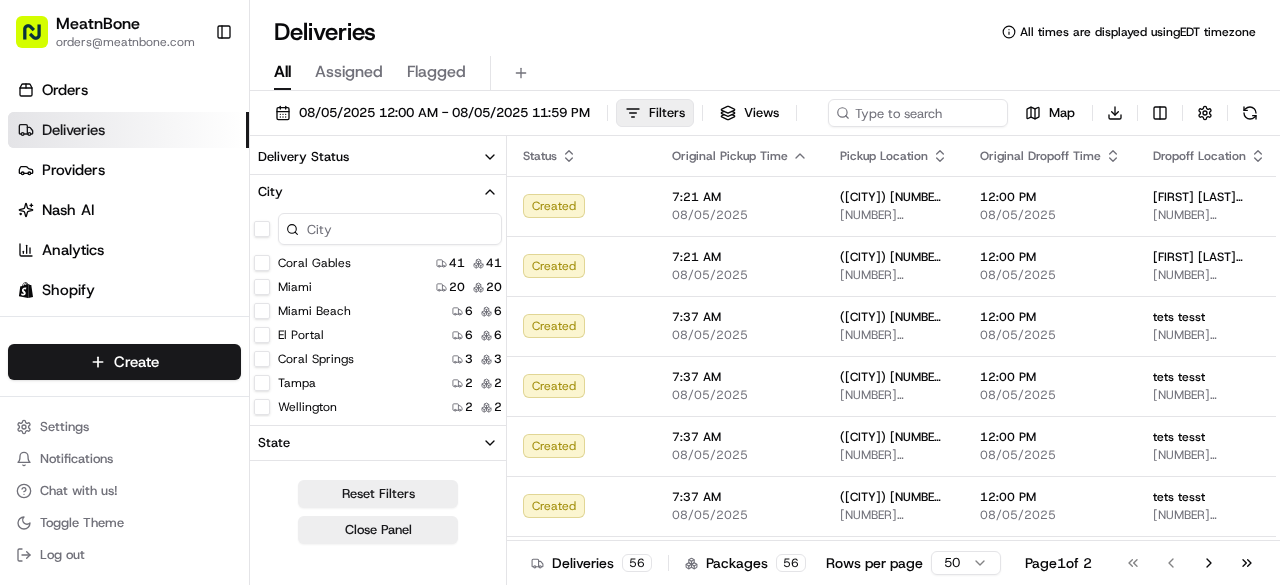 click at bounding box center [378, 229] 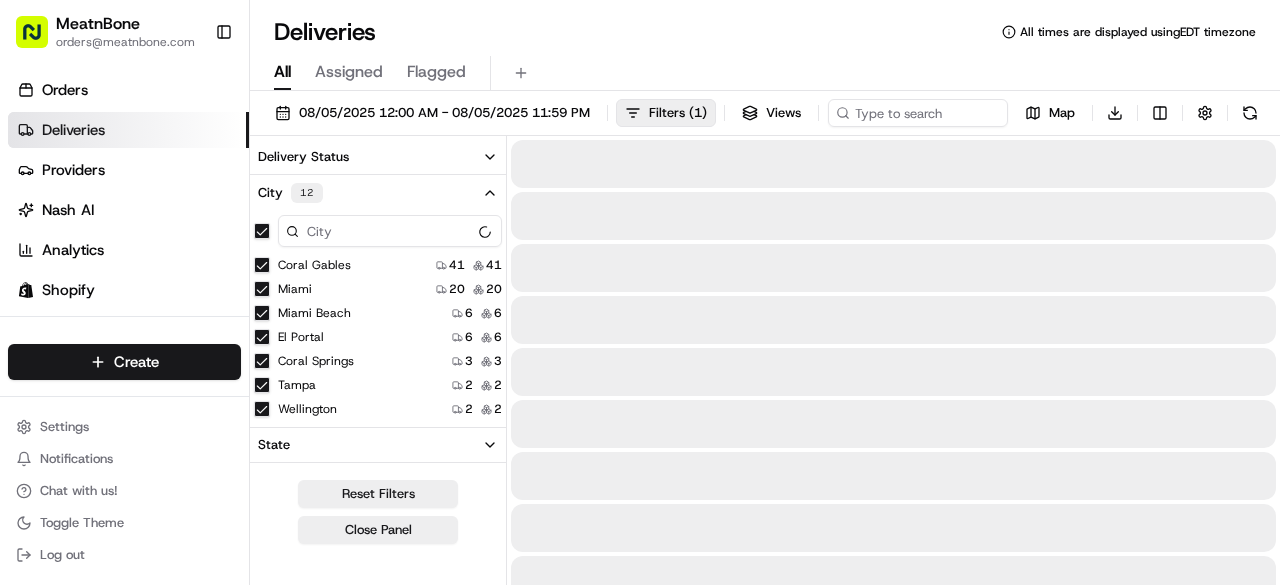 type on "on" 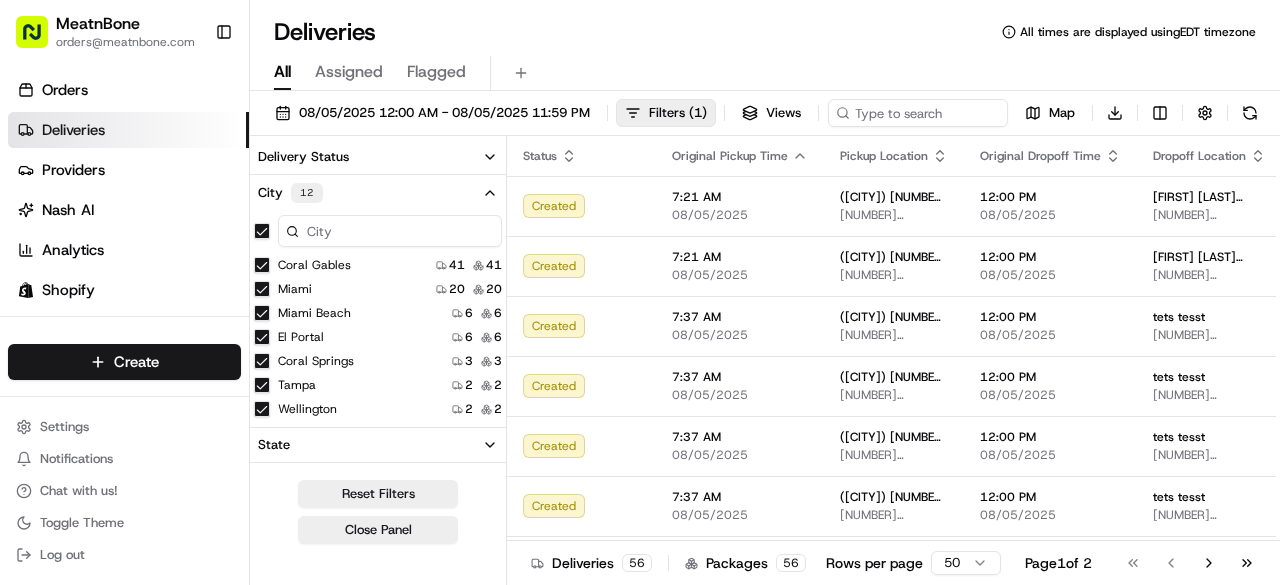 click at bounding box center (390, 231) 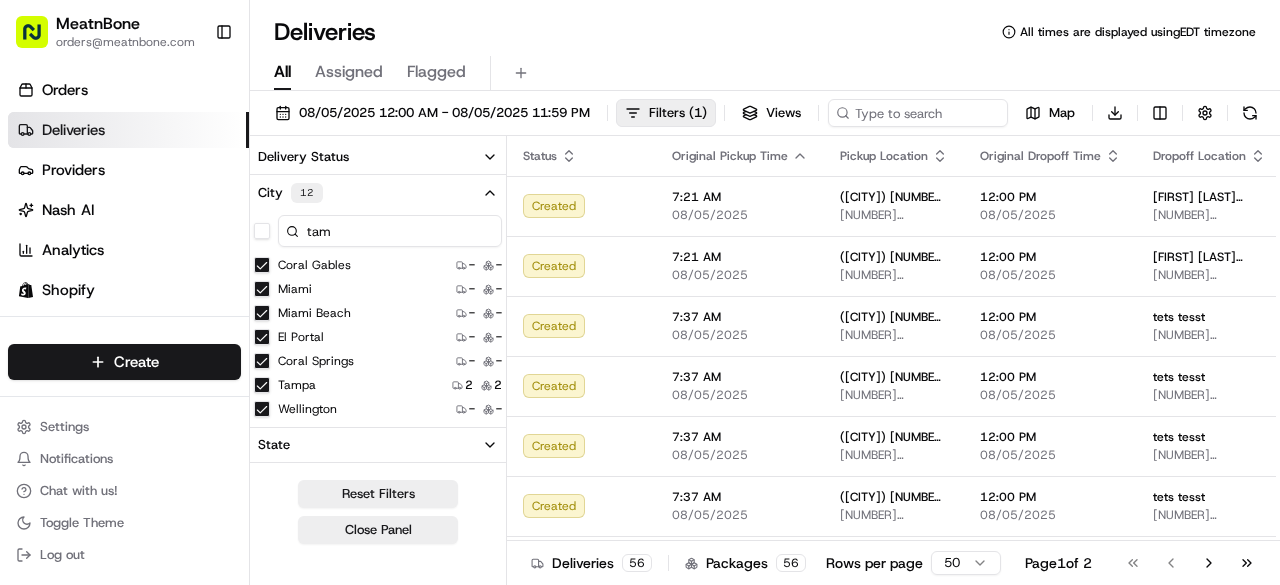 click on "Tampa" at bounding box center (297, 385) 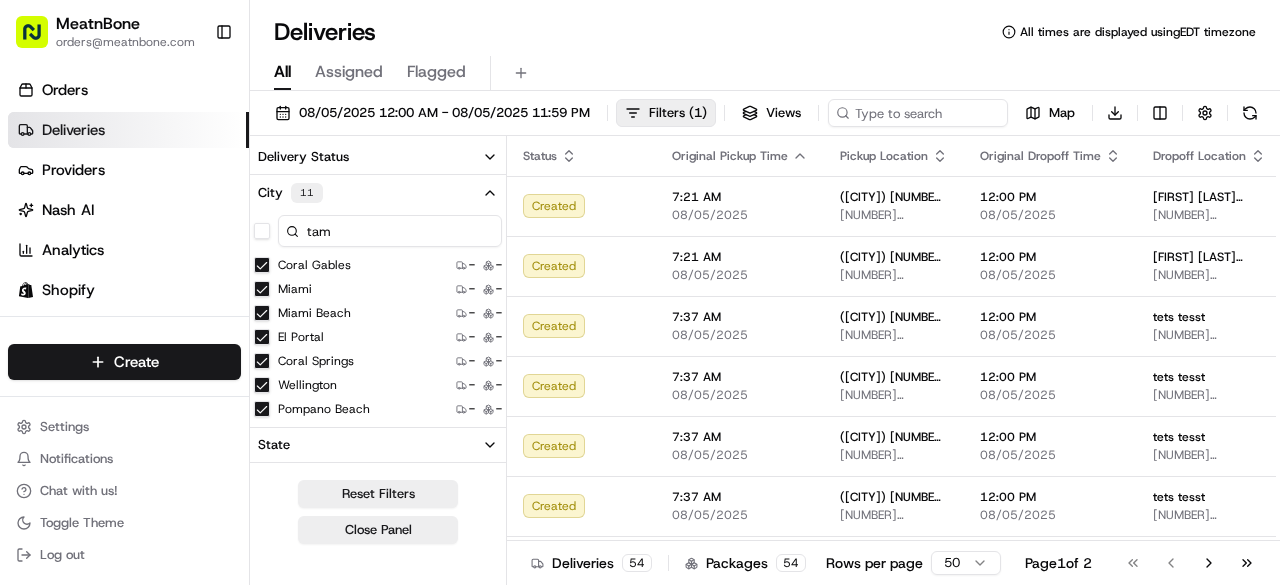 click on "tam" at bounding box center (390, 231) 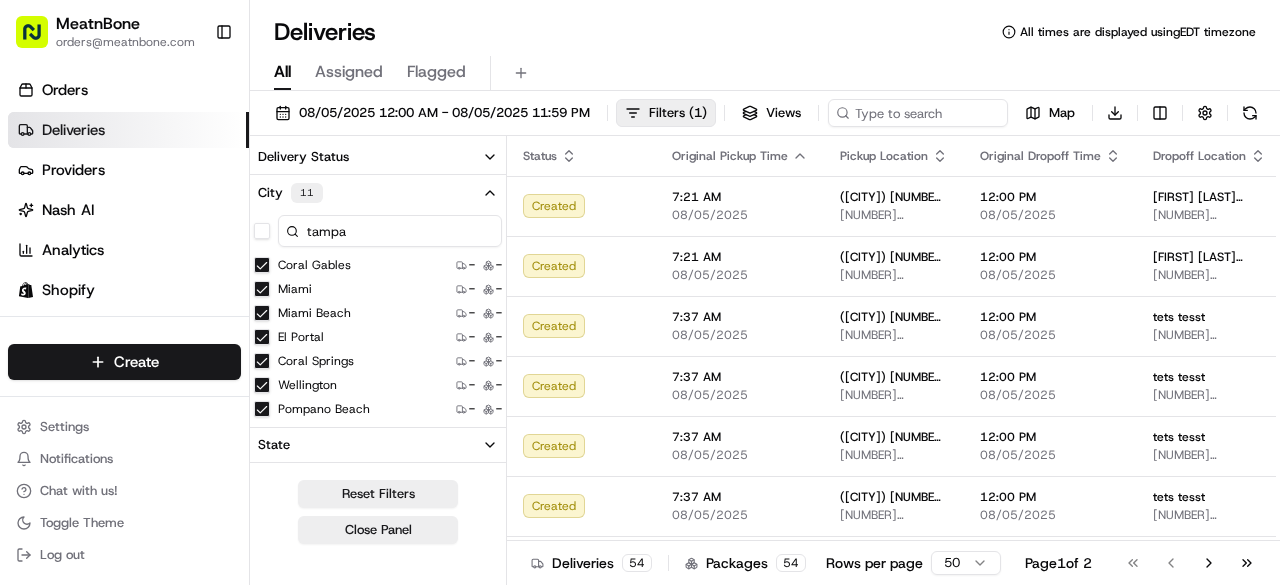 type on "tampa" 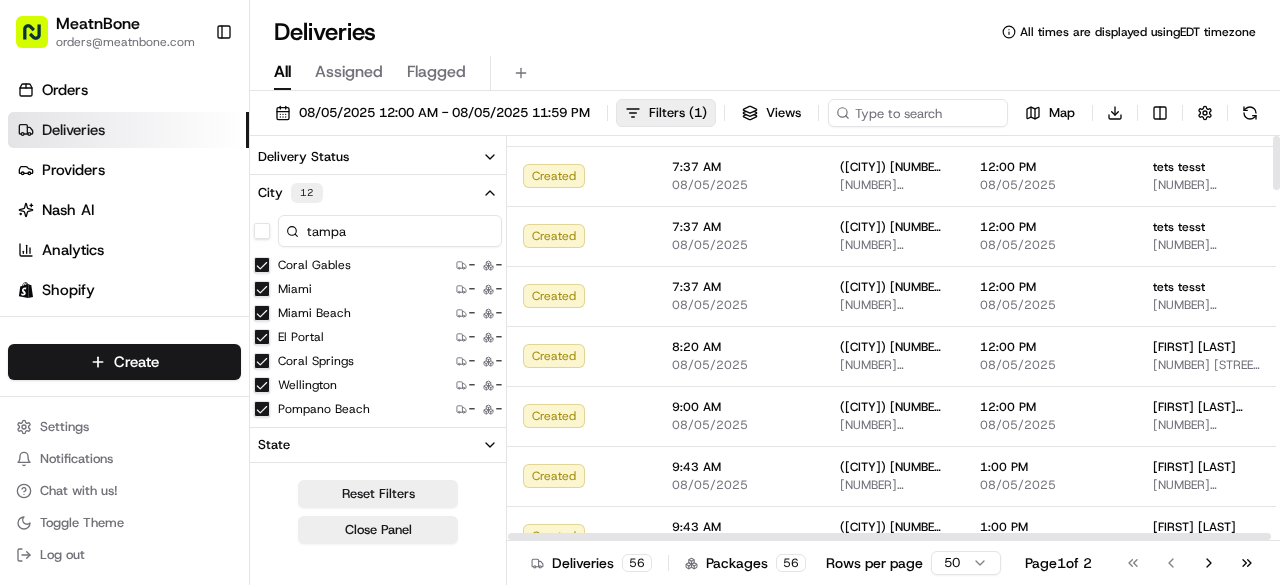 scroll, scrollTop: 0, scrollLeft: 0, axis: both 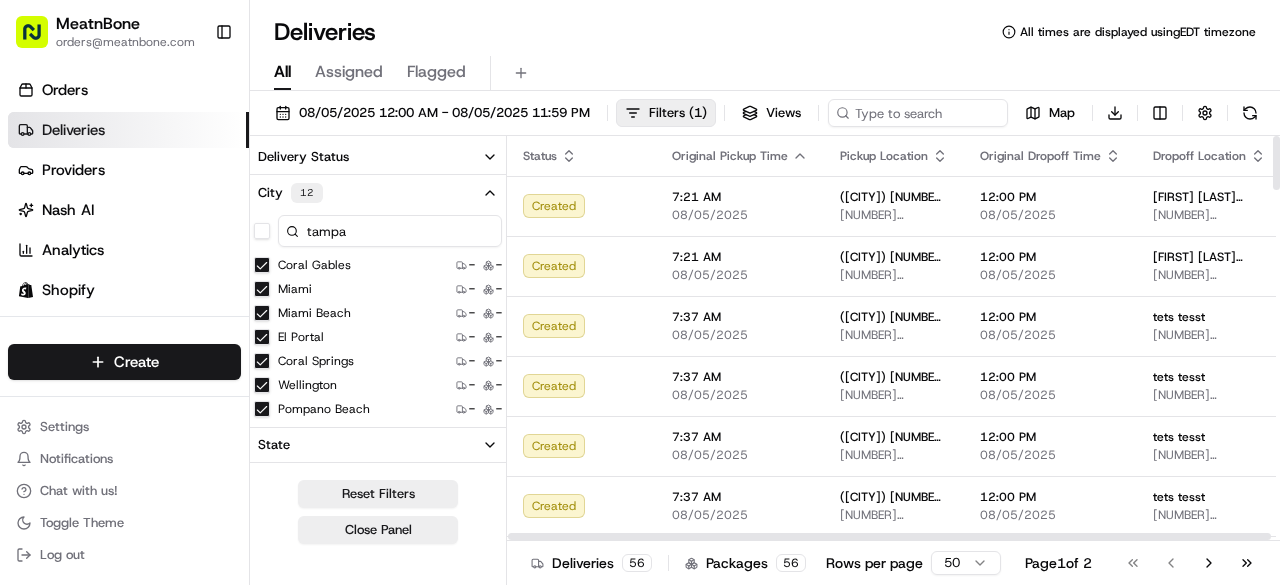 drag, startPoint x: 1273, startPoint y: 215, endPoint x: 1279, endPoint y: 103, distance: 112.1606 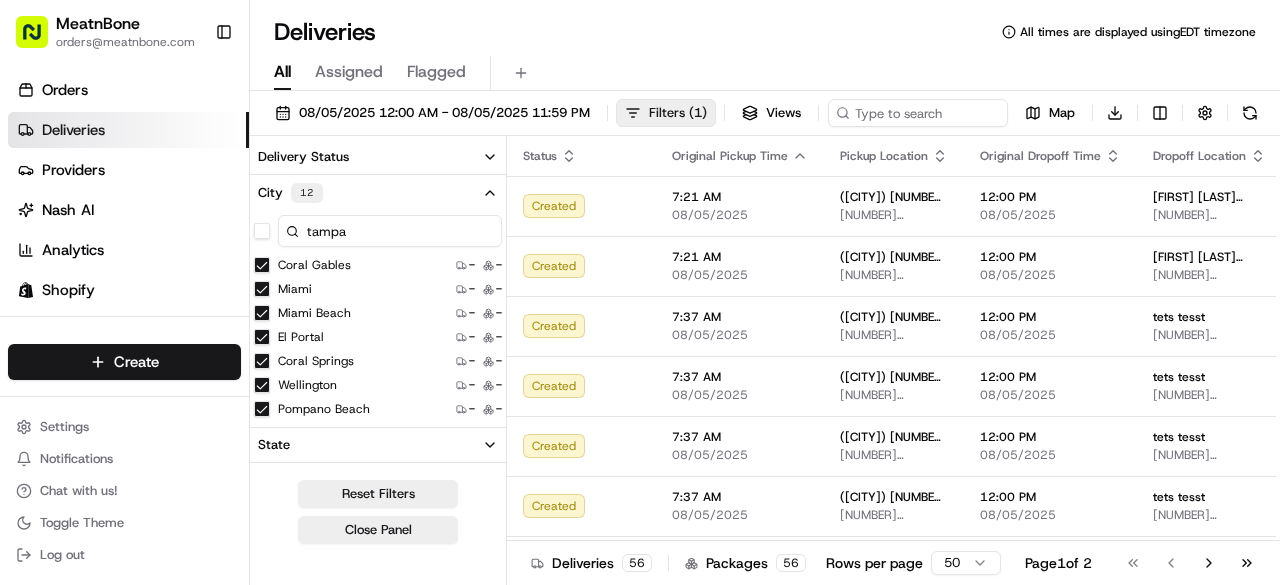 click on "Filters ( 1 )" at bounding box center [666, 113] 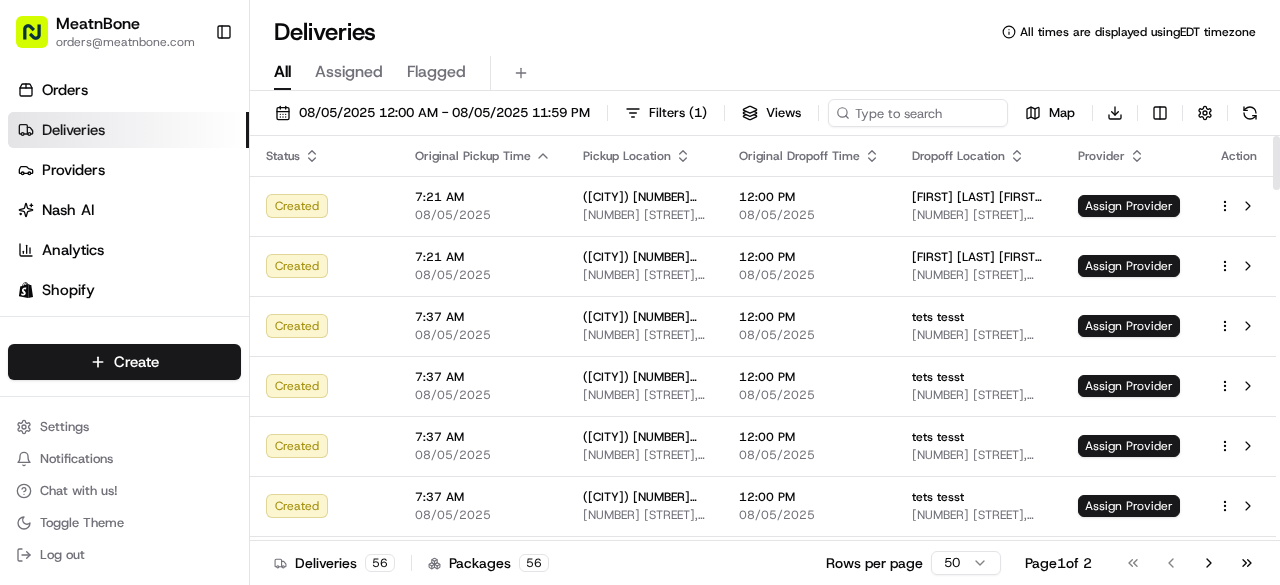 click on "Pickup Location" at bounding box center [627, 156] 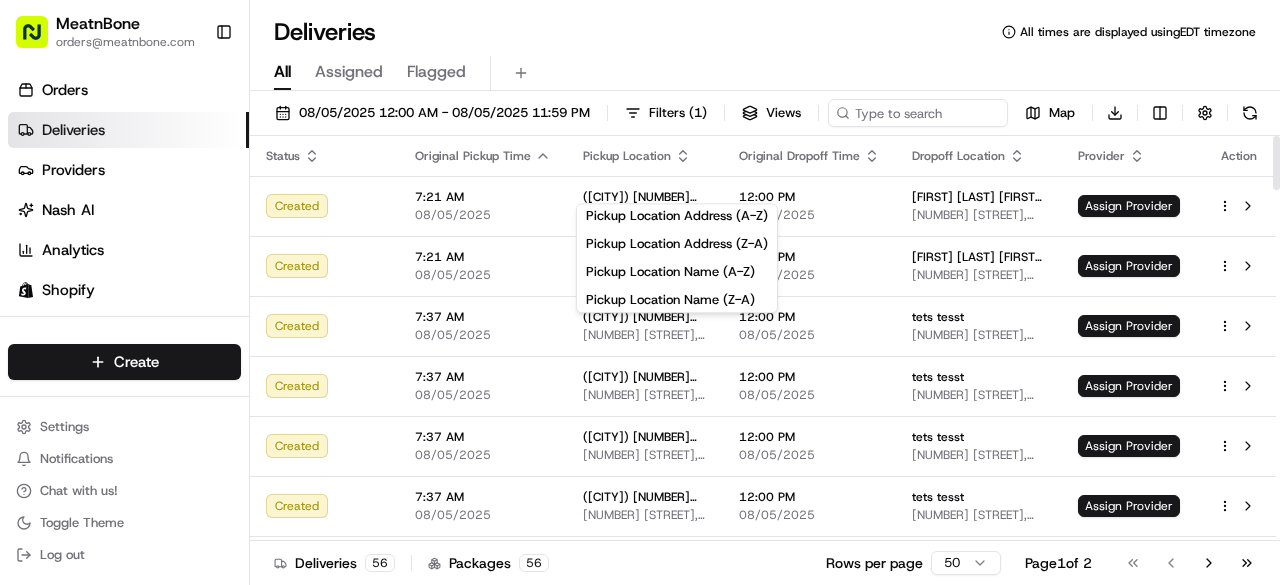 click 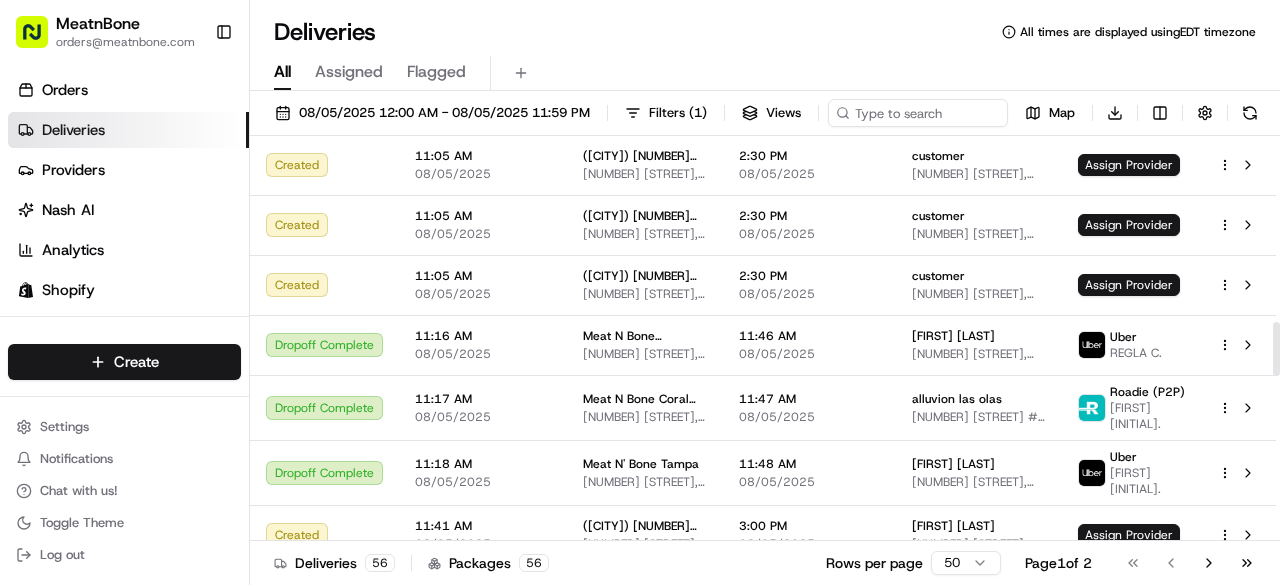 scroll, scrollTop: 1451, scrollLeft: 0, axis: vertical 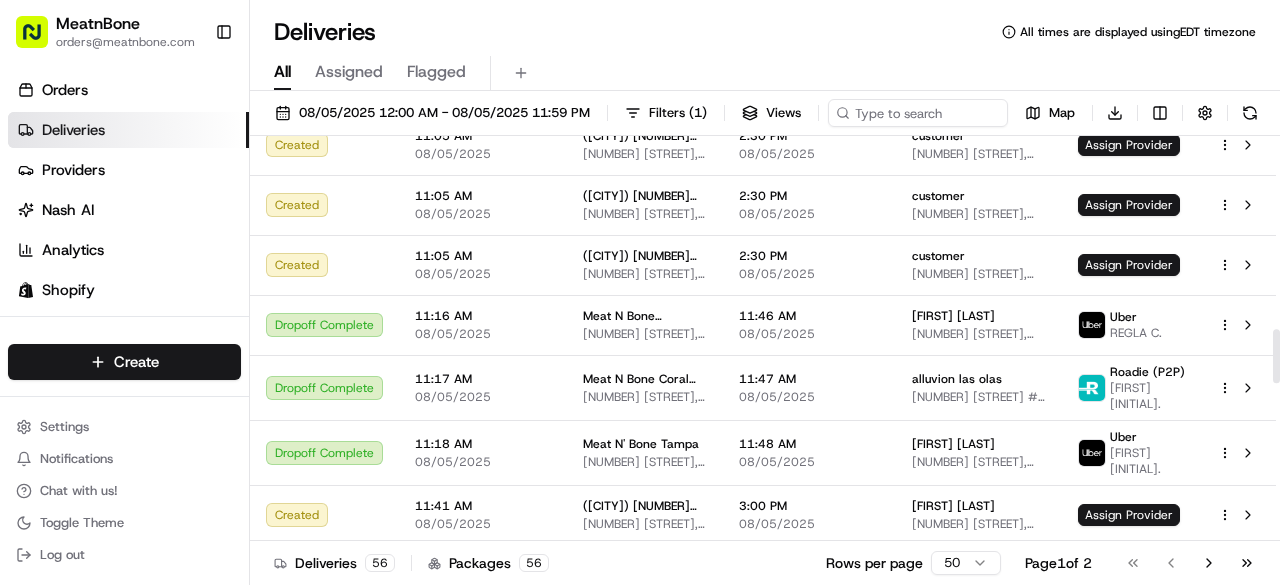 drag, startPoint x: 1276, startPoint y: 197, endPoint x: 1274, endPoint y: 391, distance: 194.01031 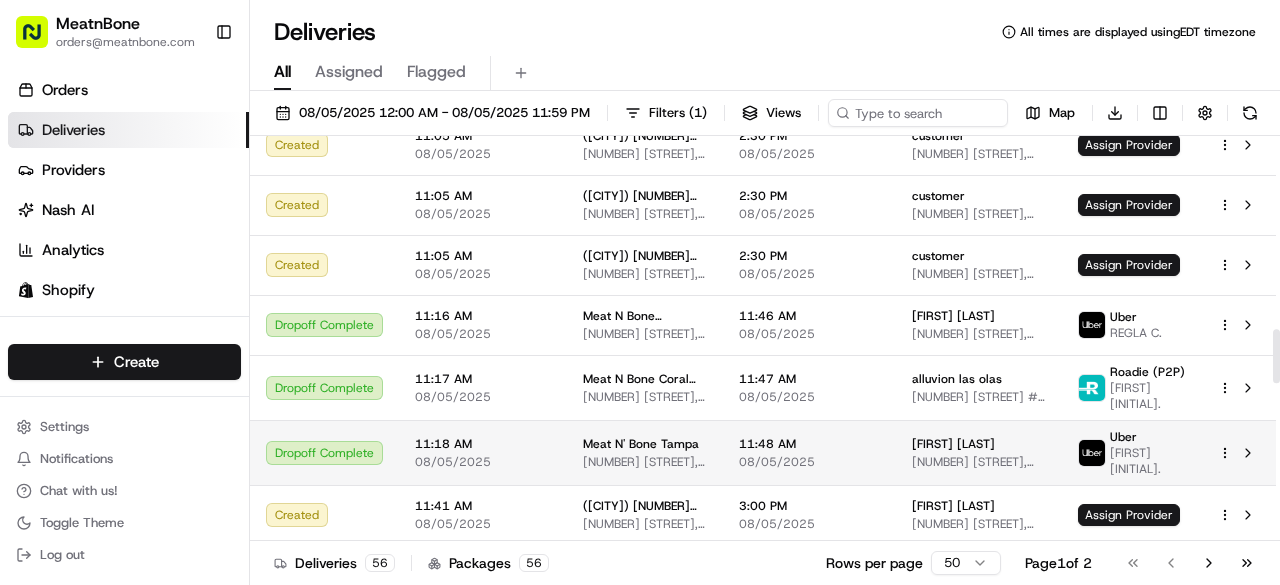 click on "[NUMBER] [STREET], [CITY], [STATE] [POSTAL_CODE], [COUNTRY]" at bounding box center [645, 462] 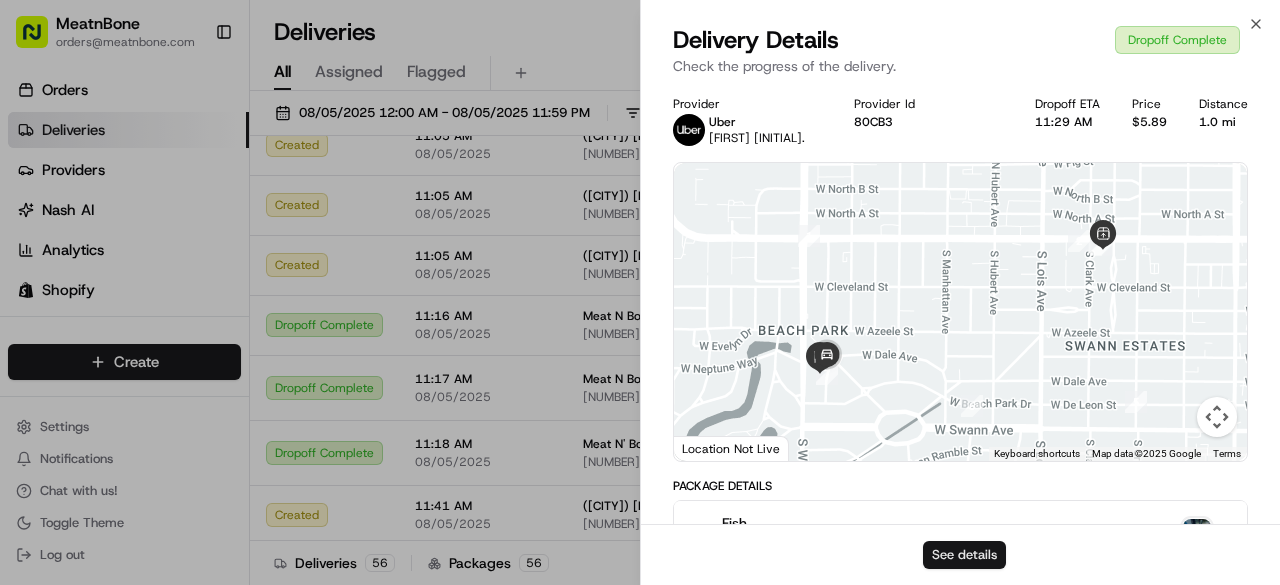 click on "See details" at bounding box center (964, 555) 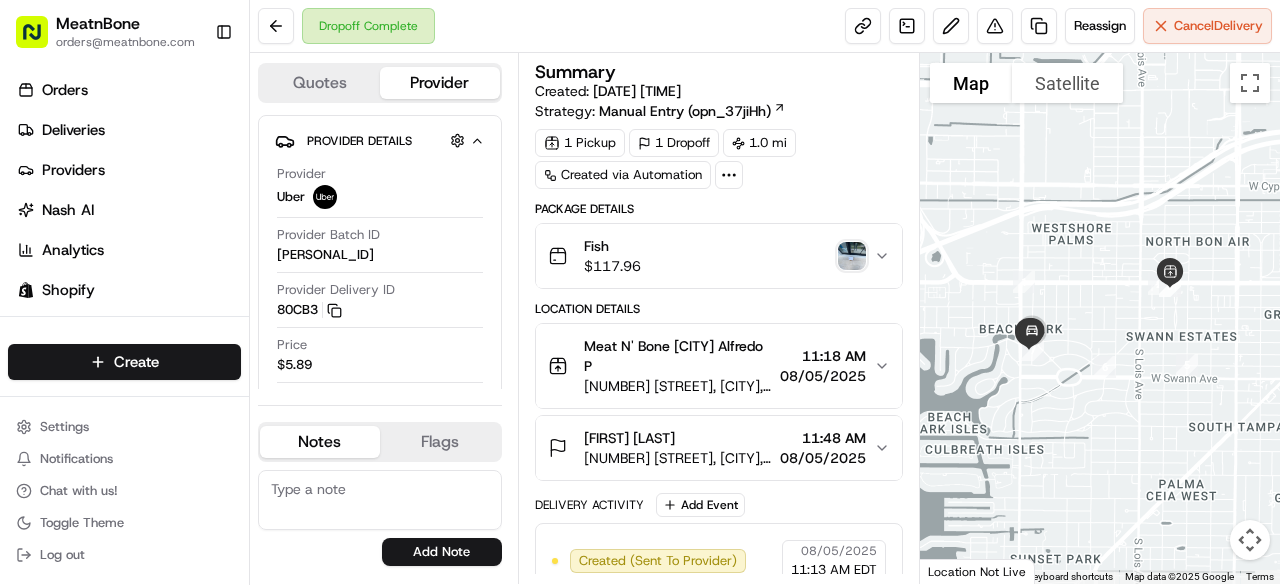 scroll, scrollTop: 0, scrollLeft: 0, axis: both 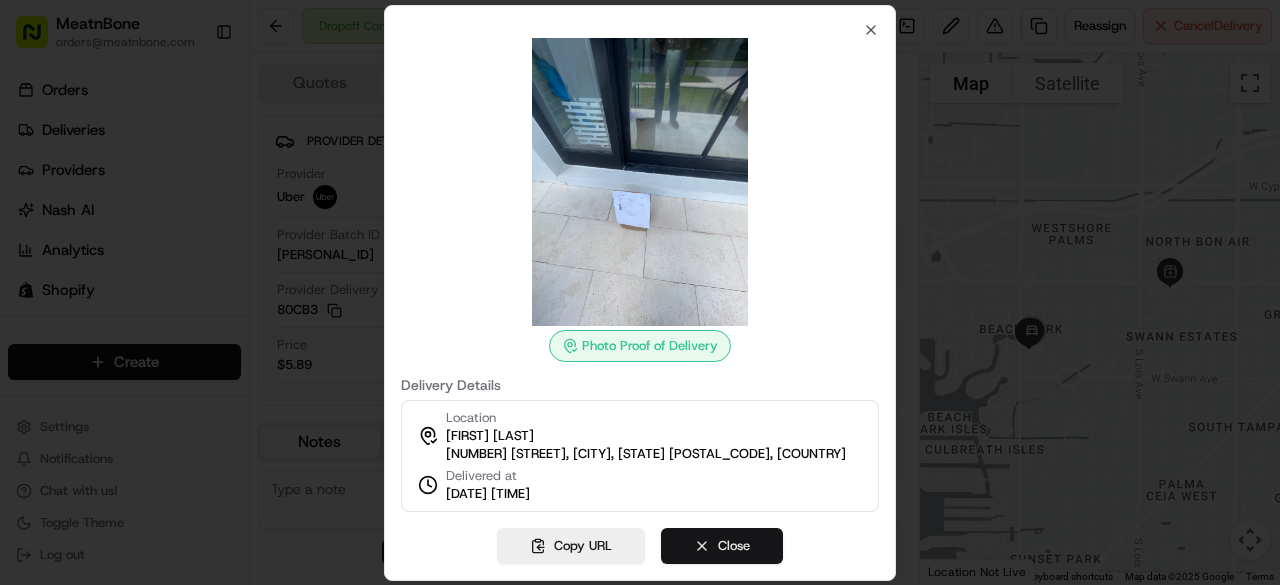 click on "Close" at bounding box center (722, 546) 